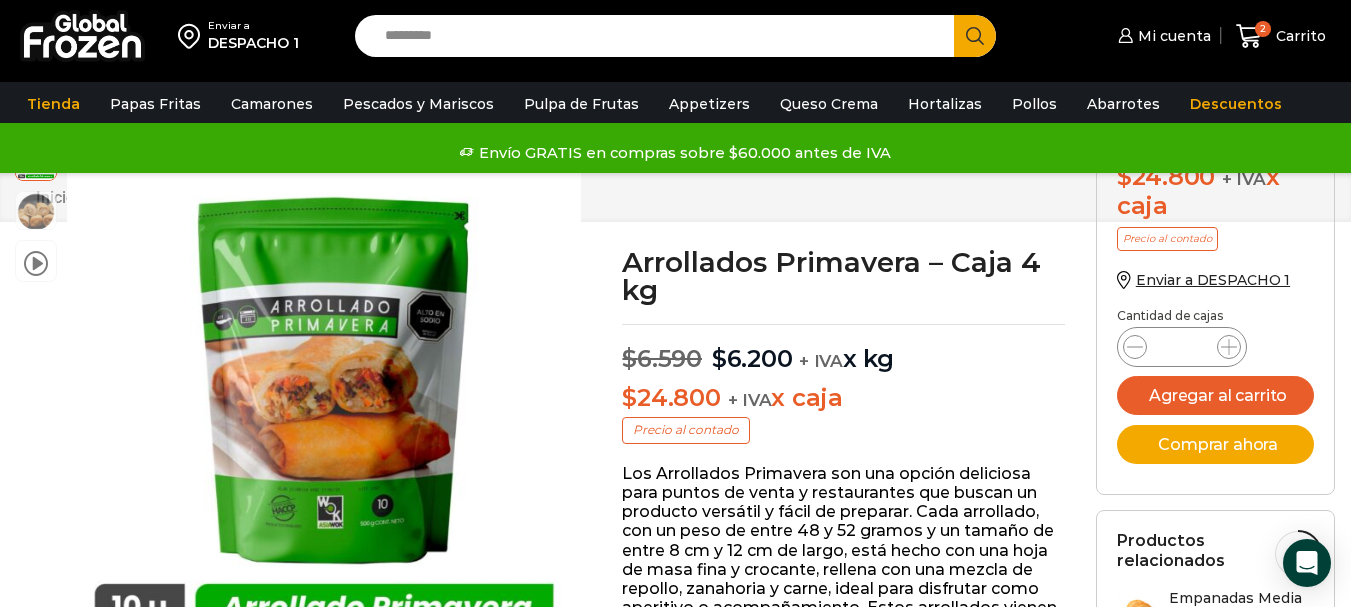 scroll, scrollTop: 501, scrollLeft: 0, axis: vertical 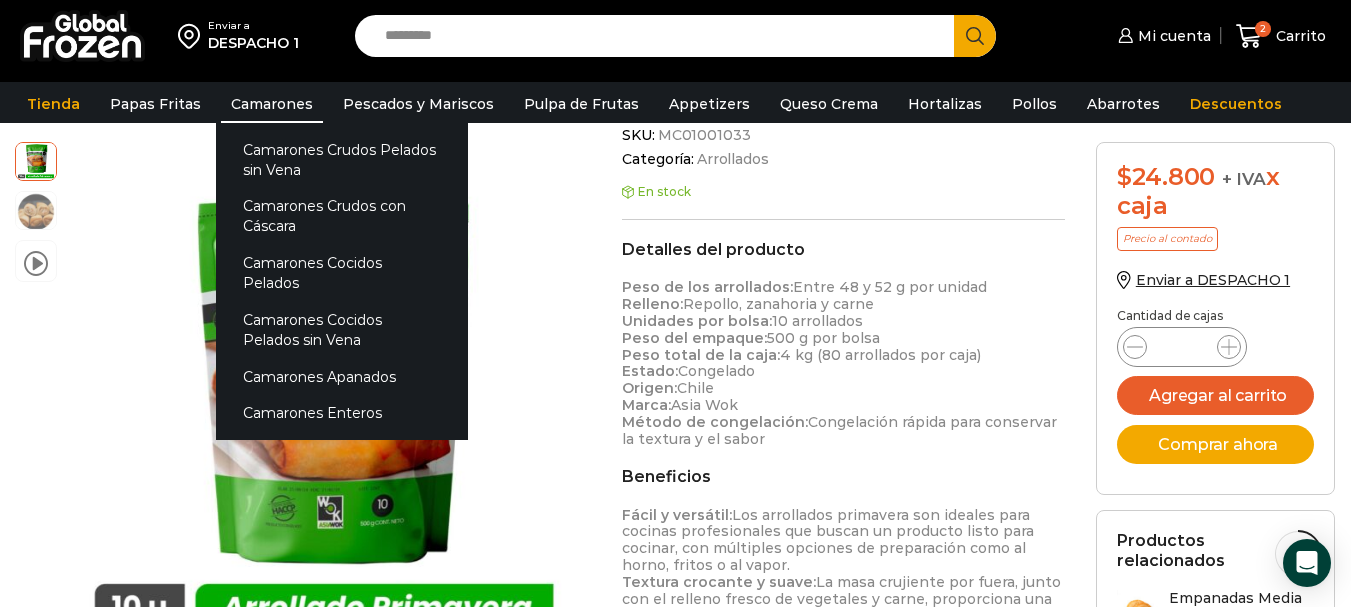 click on "Camarones" at bounding box center [272, 104] 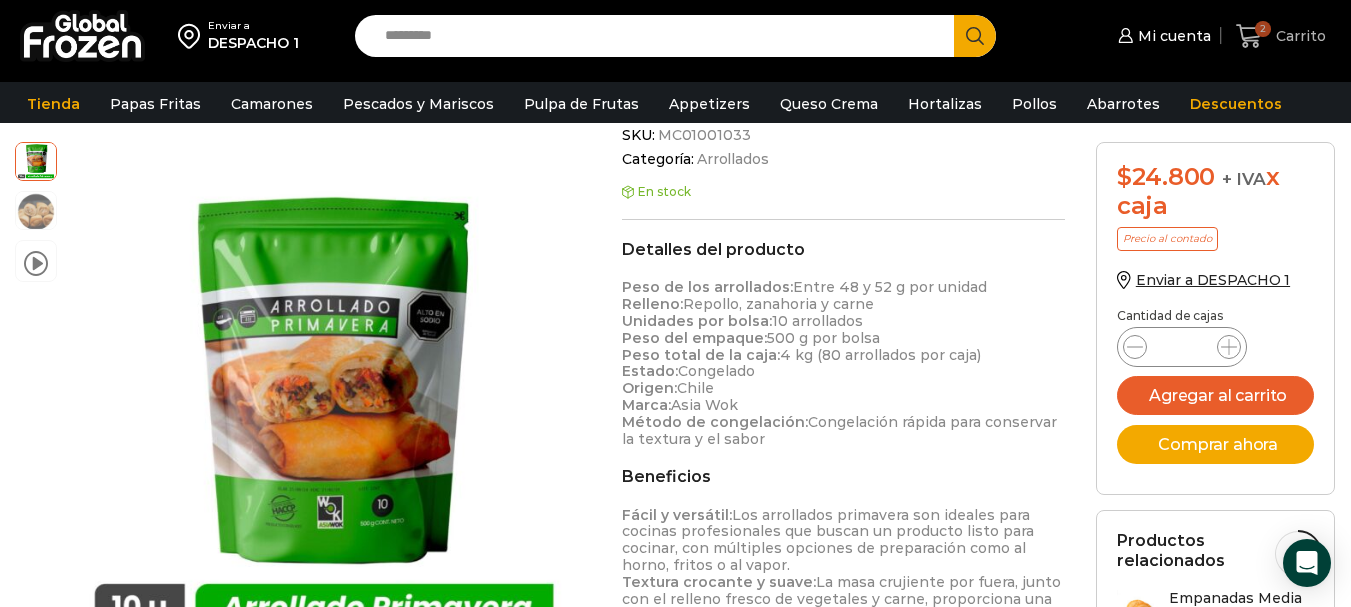 click on "2" at bounding box center [1263, 29] 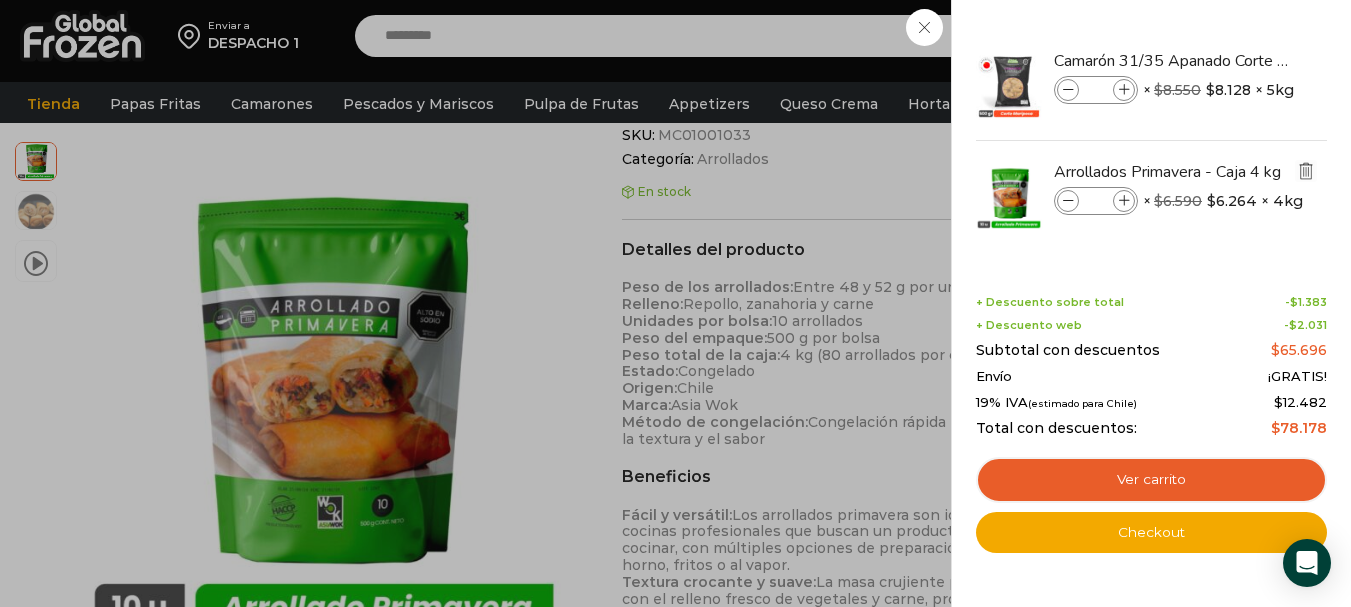 click at bounding box center [1306, 171] 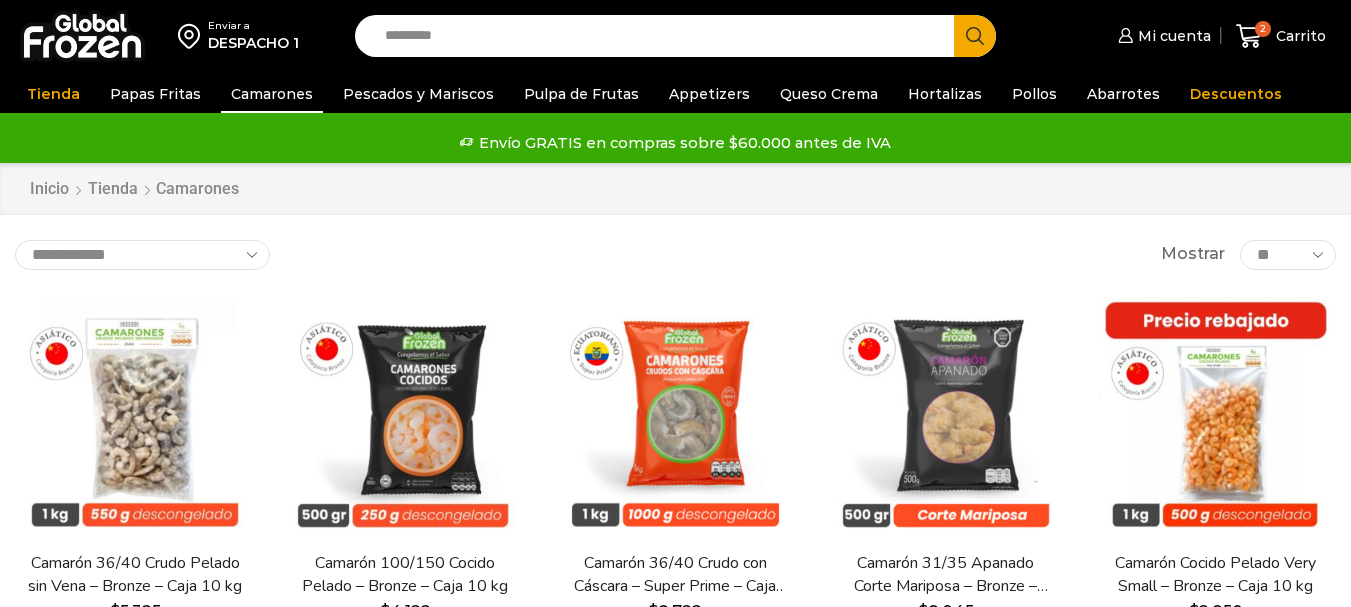 scroll, scrollTop: 0, scrollLeft: 0, axis: both 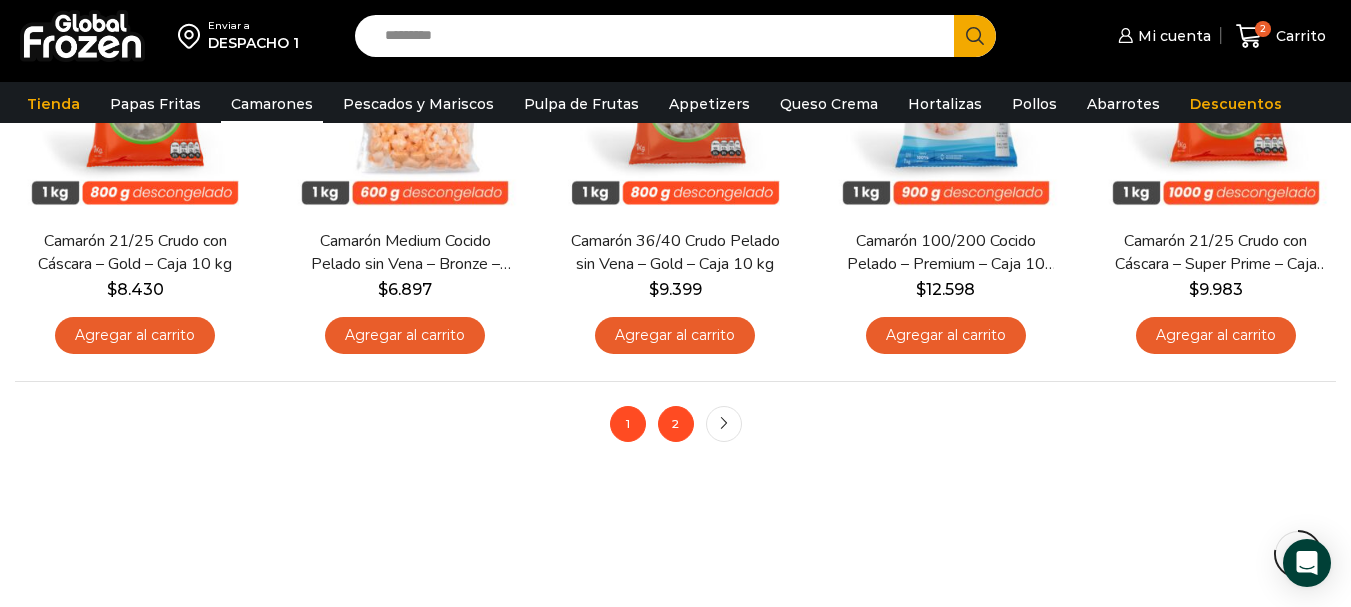 click on "2" at bounding box center [676, 424] 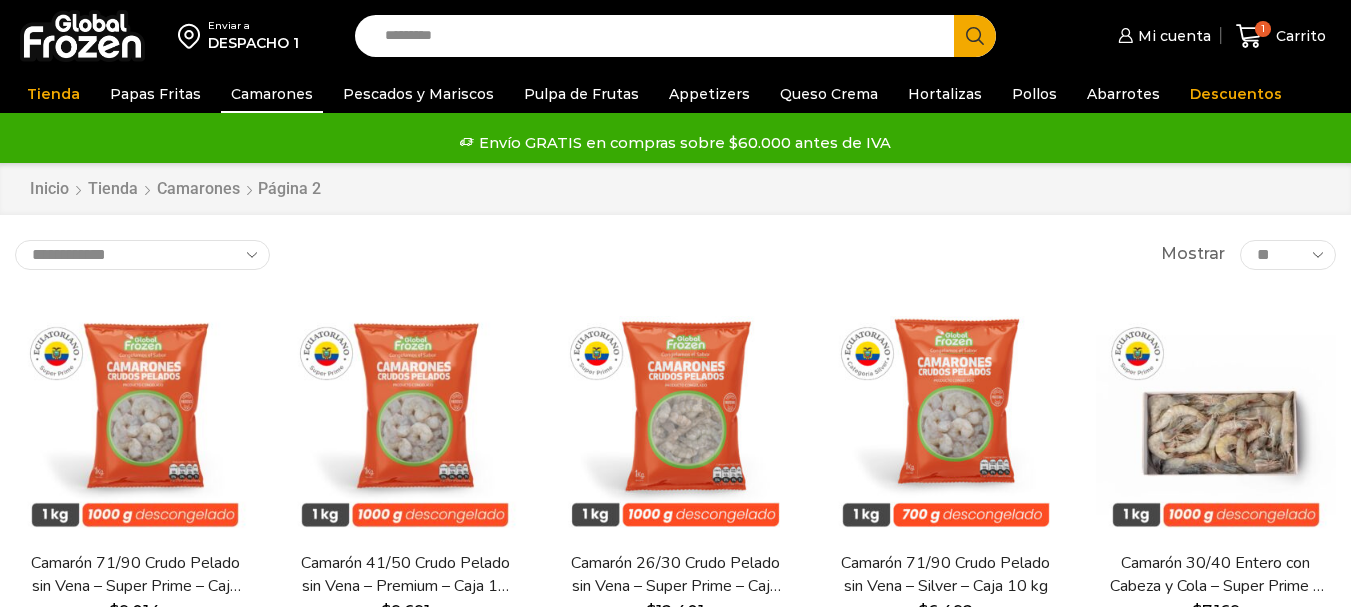 scroll, scrollTop: 0, scrollLeft: 0, axis: both 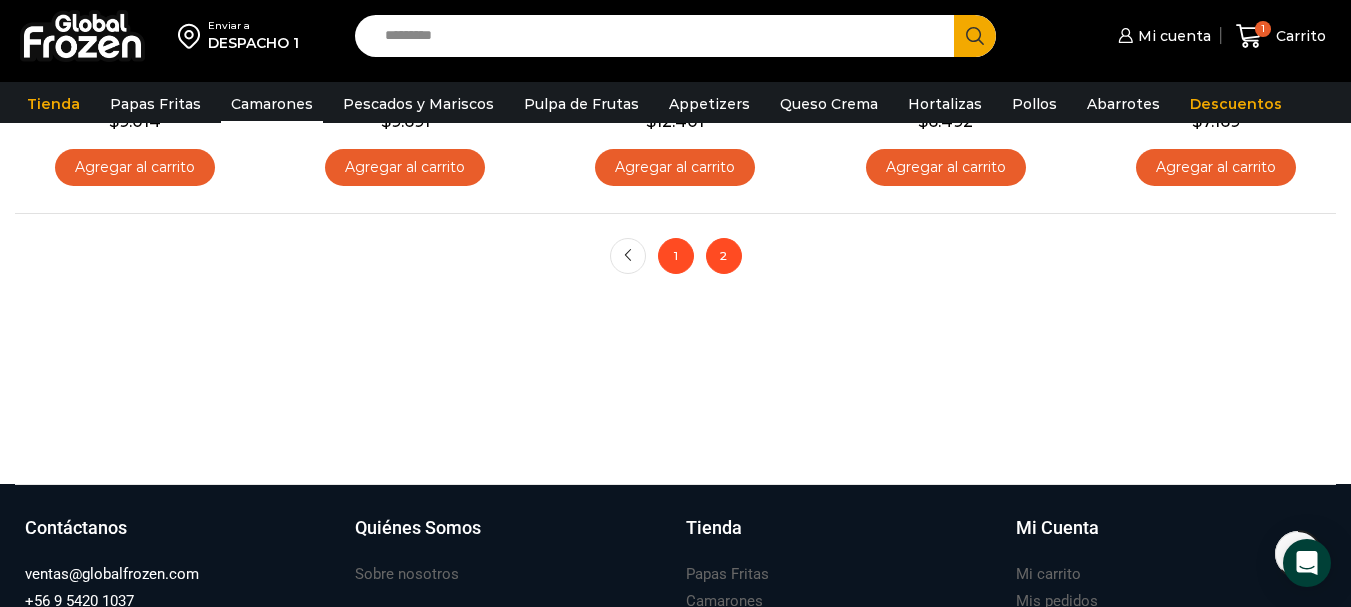 click on "1" at bounding box center (676, 256) 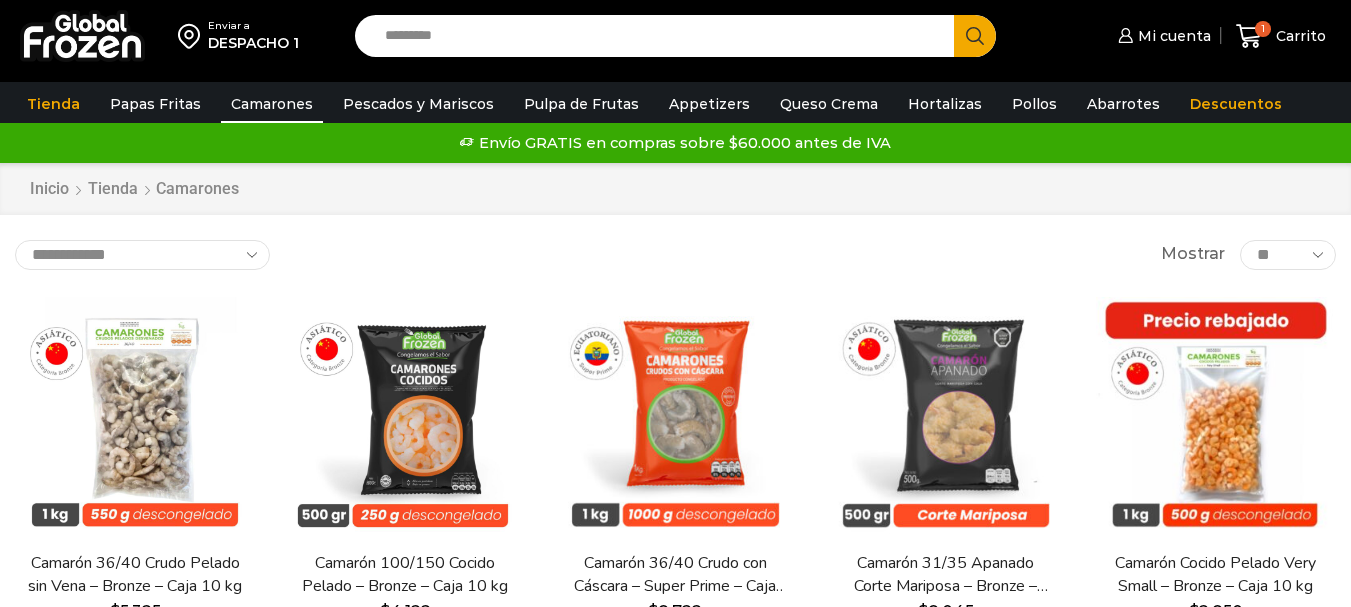 scroll, scrollTop: 0, scrollLeft: 0, axis: both 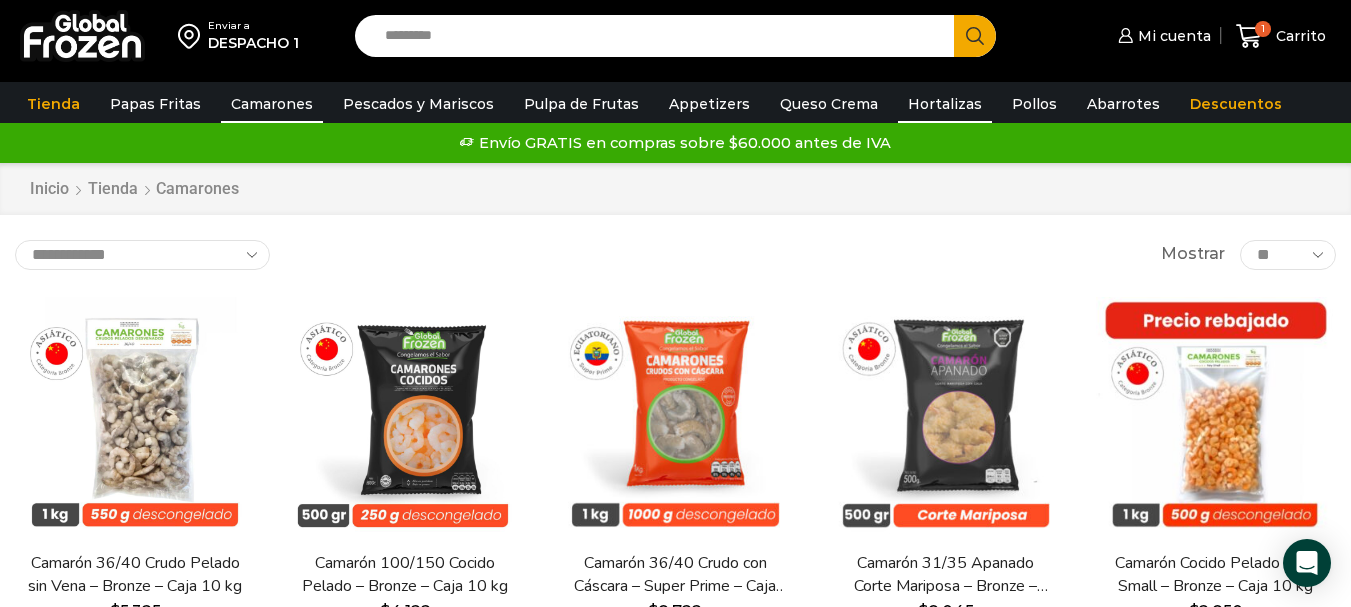 click on "Hortalizas" at bounding box center (945, 104) 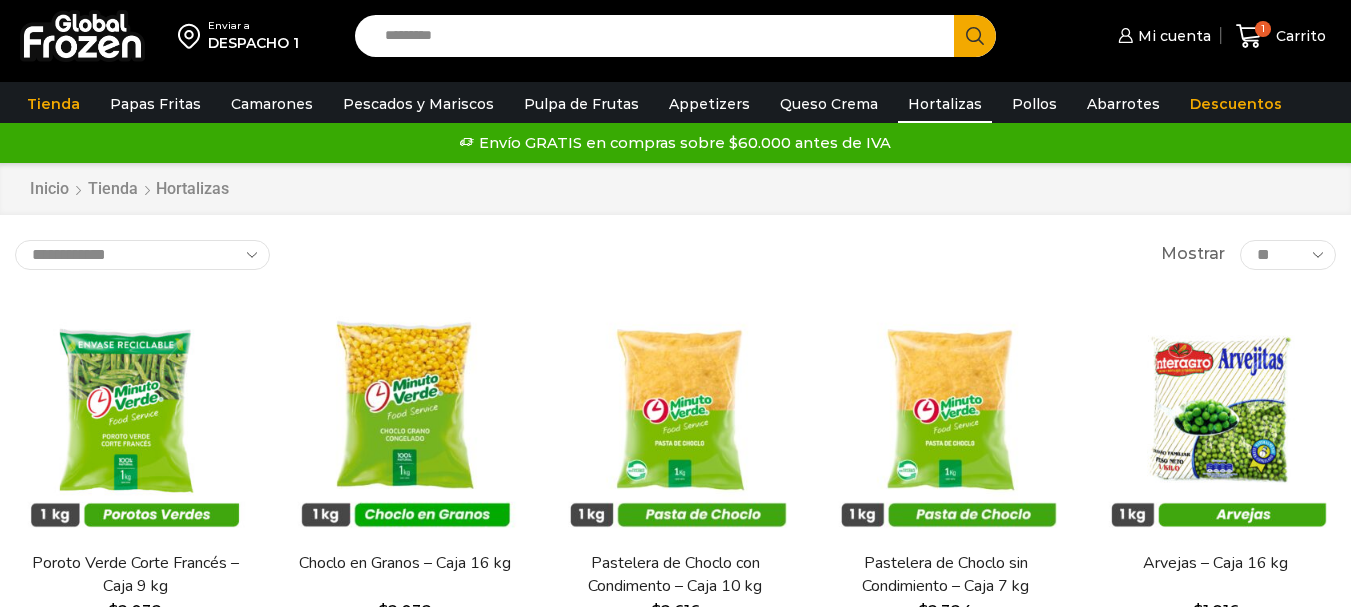 scroll, scrollTop: 0, scrollLeft: 0, axis: both 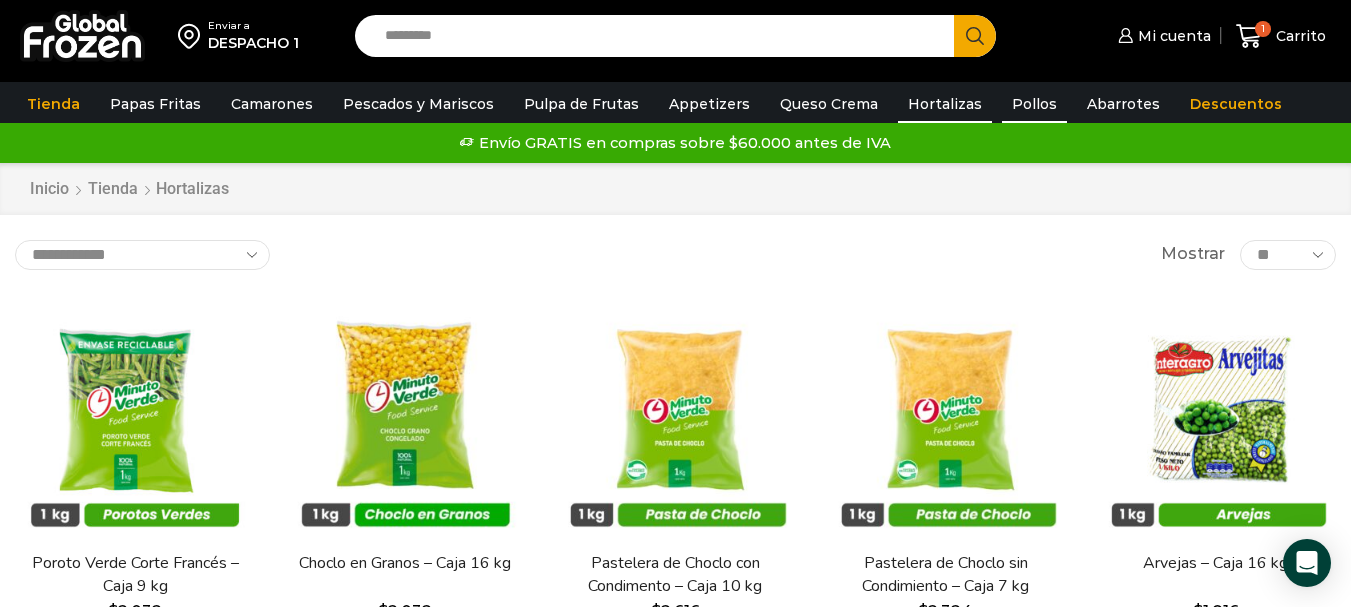 click on "Pollos" at bounding box center [1034, 104] 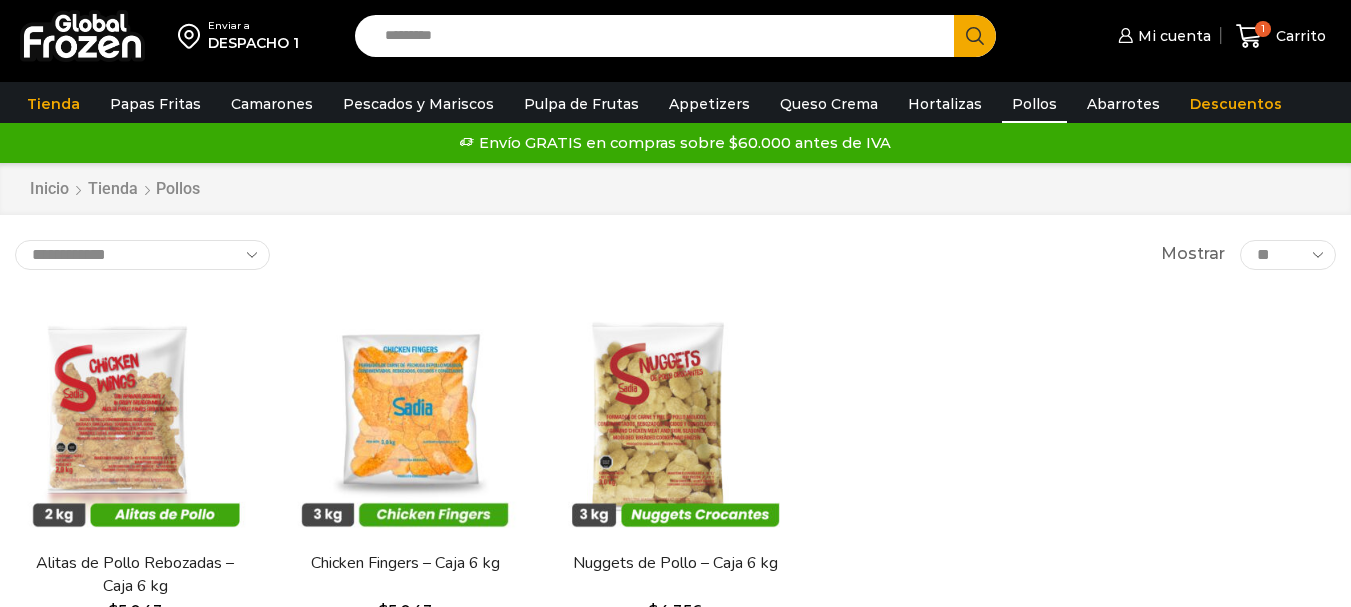 scroll, scrollTop: 0, scrollLeft: 0, axis: both 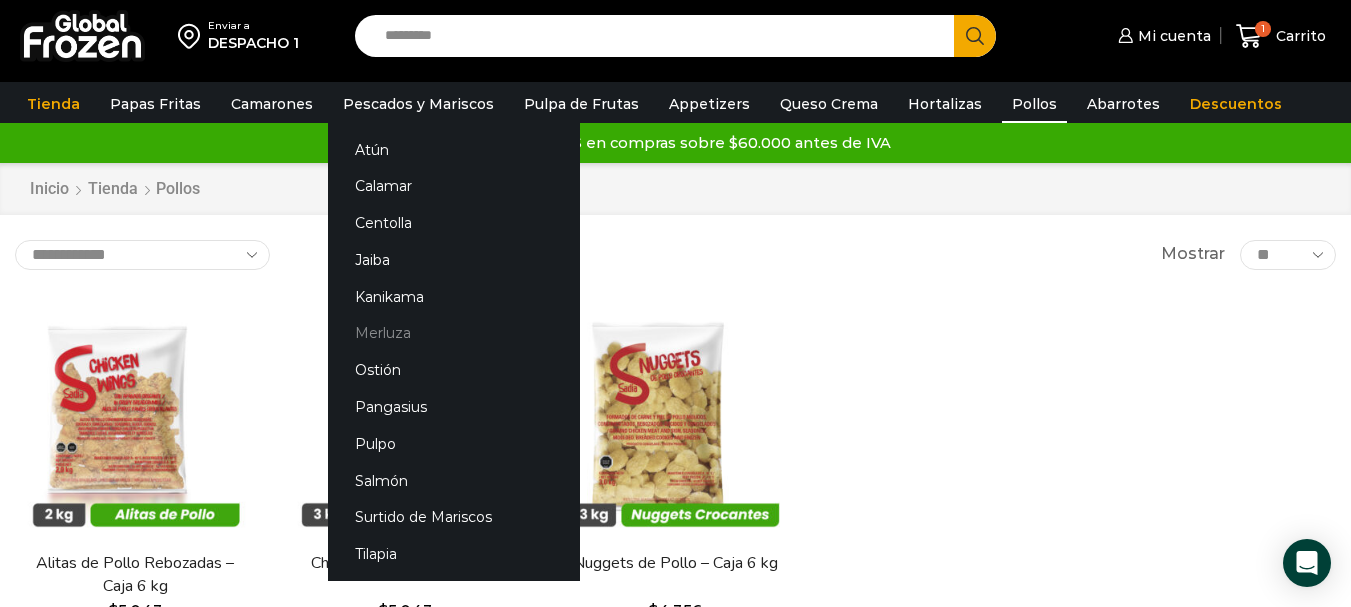 click on "Merluza" at bounding box center [454, 333] 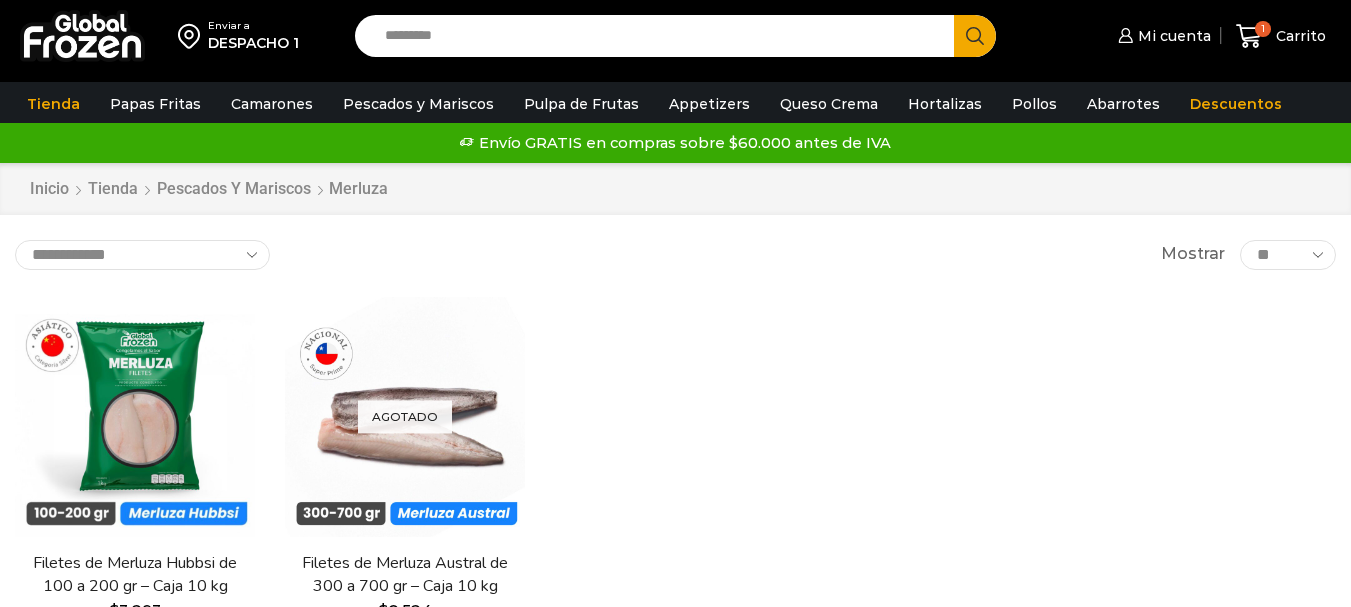 scroll, scrollTop: 0, scrollLeft: 0, axis: both 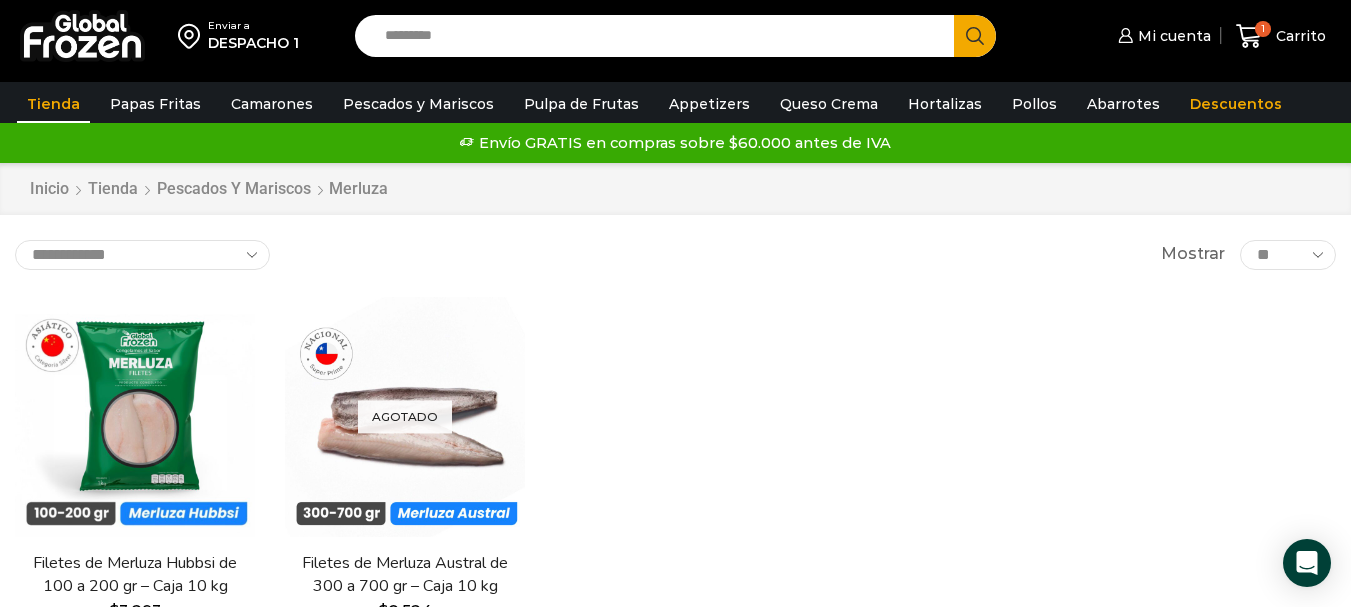 click on "Tienda" at bounding box center (53, 104) 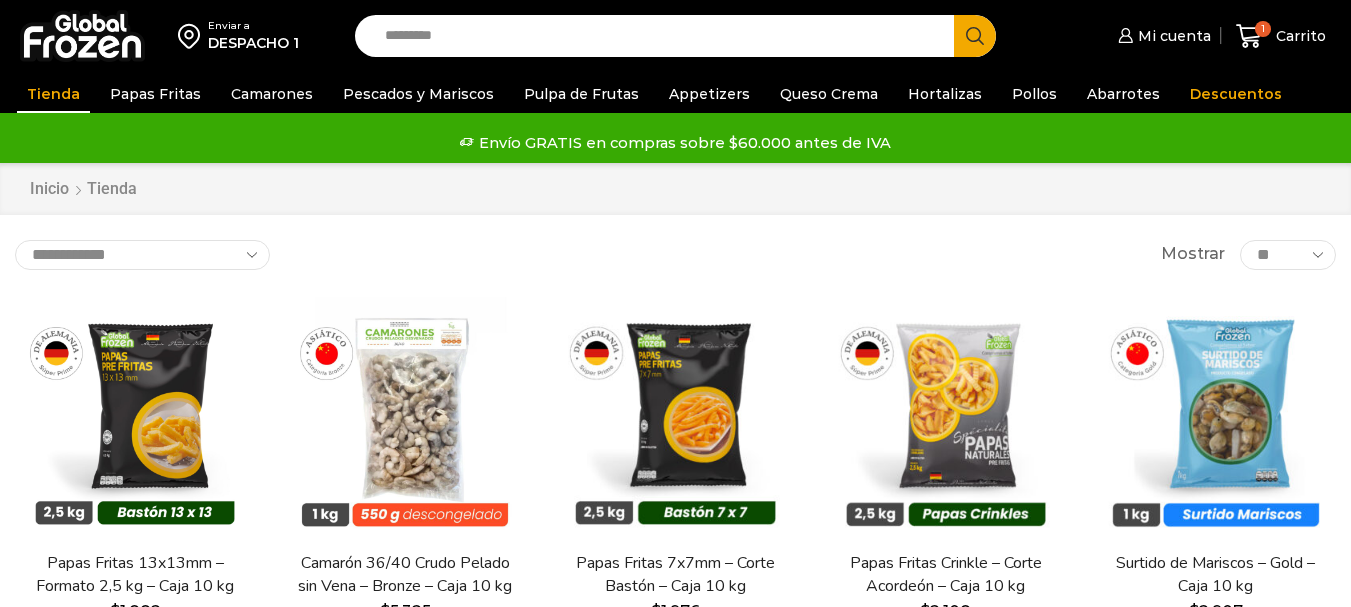 scroll, scrollTop: 0, scrollLeft: 0, axis: both 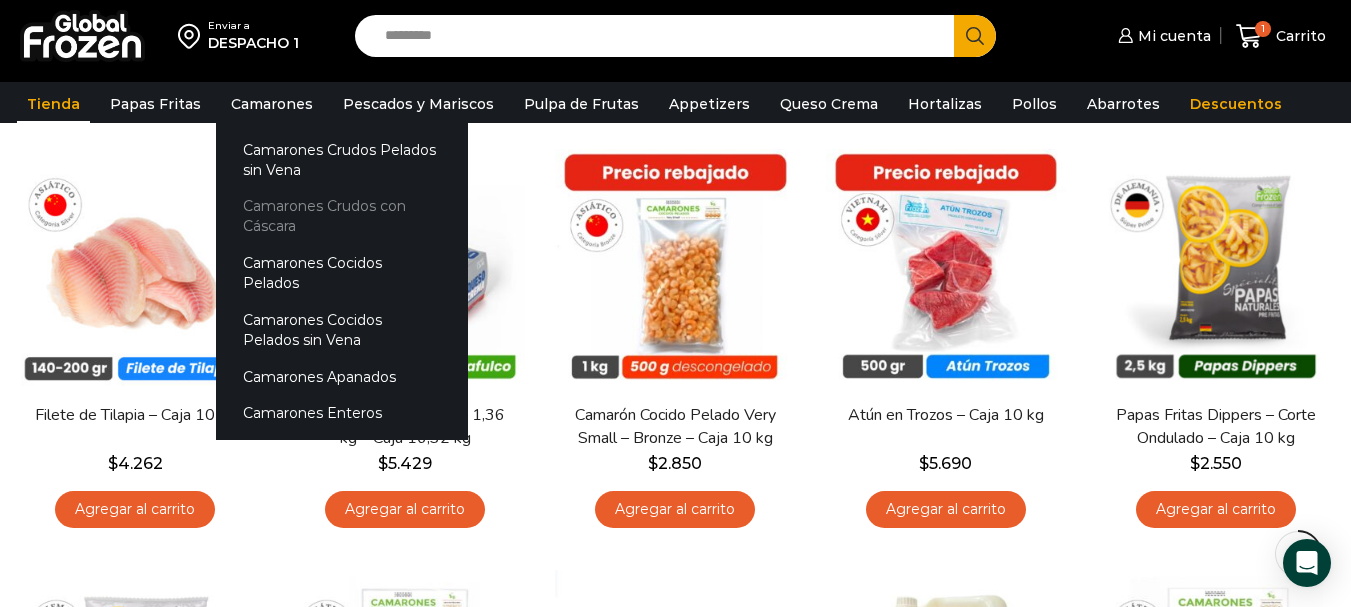 click on "Camarones Crudos con Cáscara" at bounding box center [342, 216] 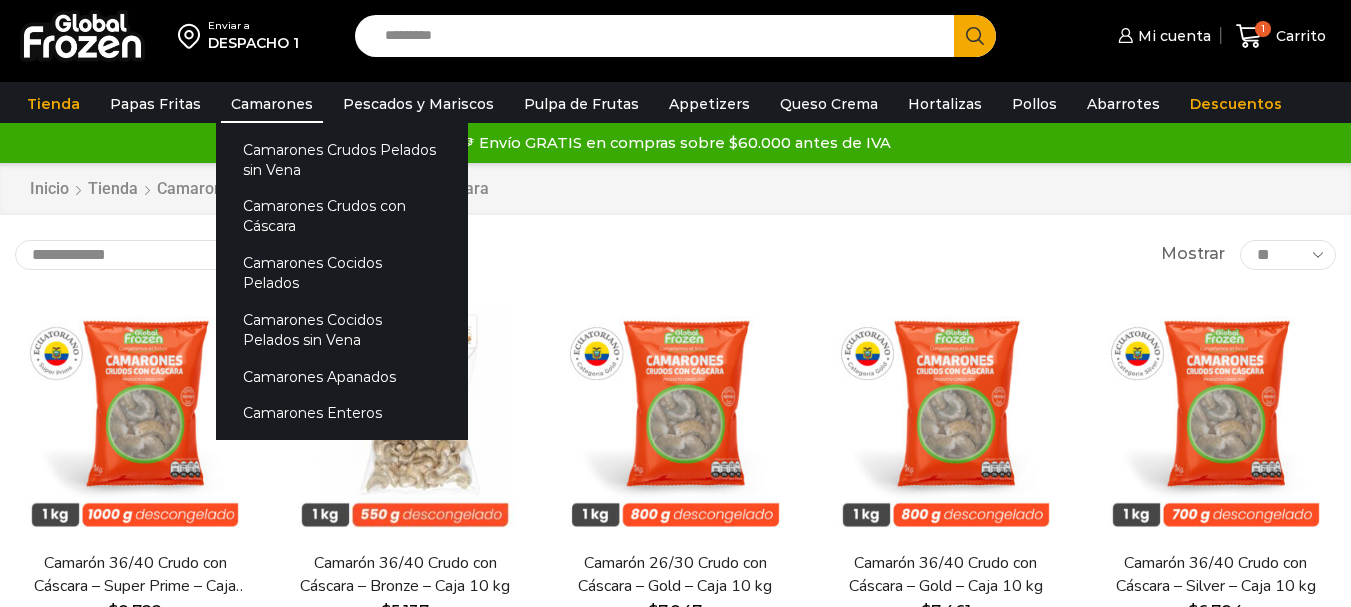scroll, scrollTop: 0, scrollLeft: 0, axis: both 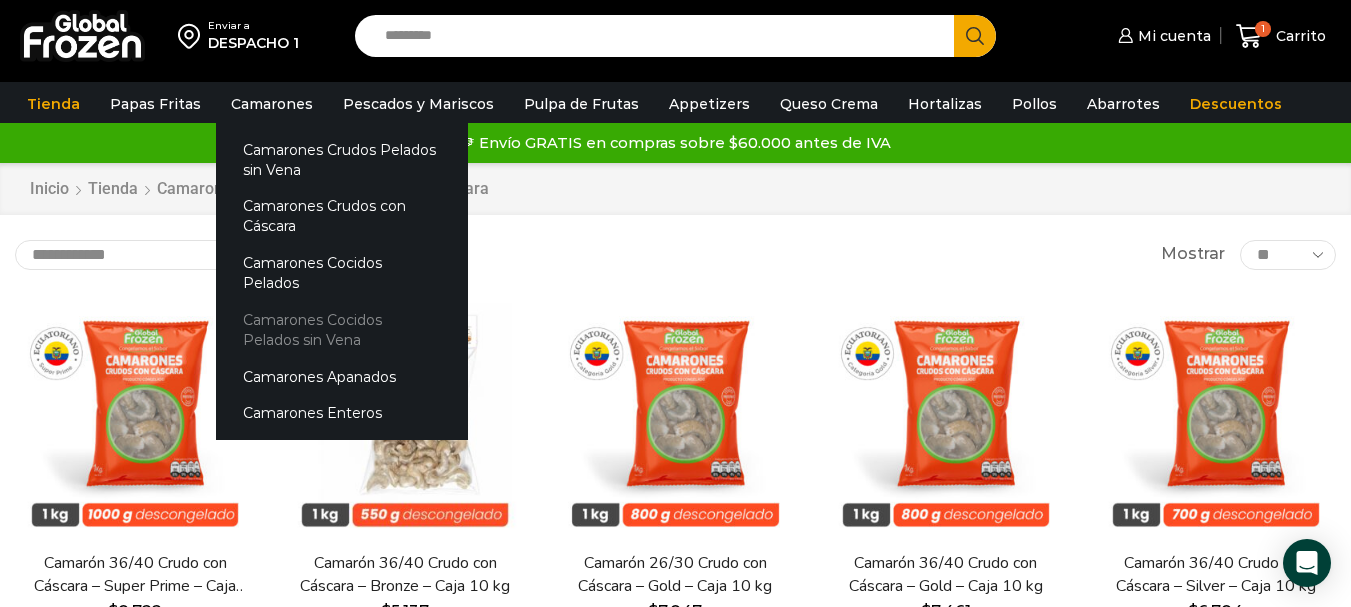 click on "Camarones Cocidos Pelados sin Vena" at bounding box center (342, 329) 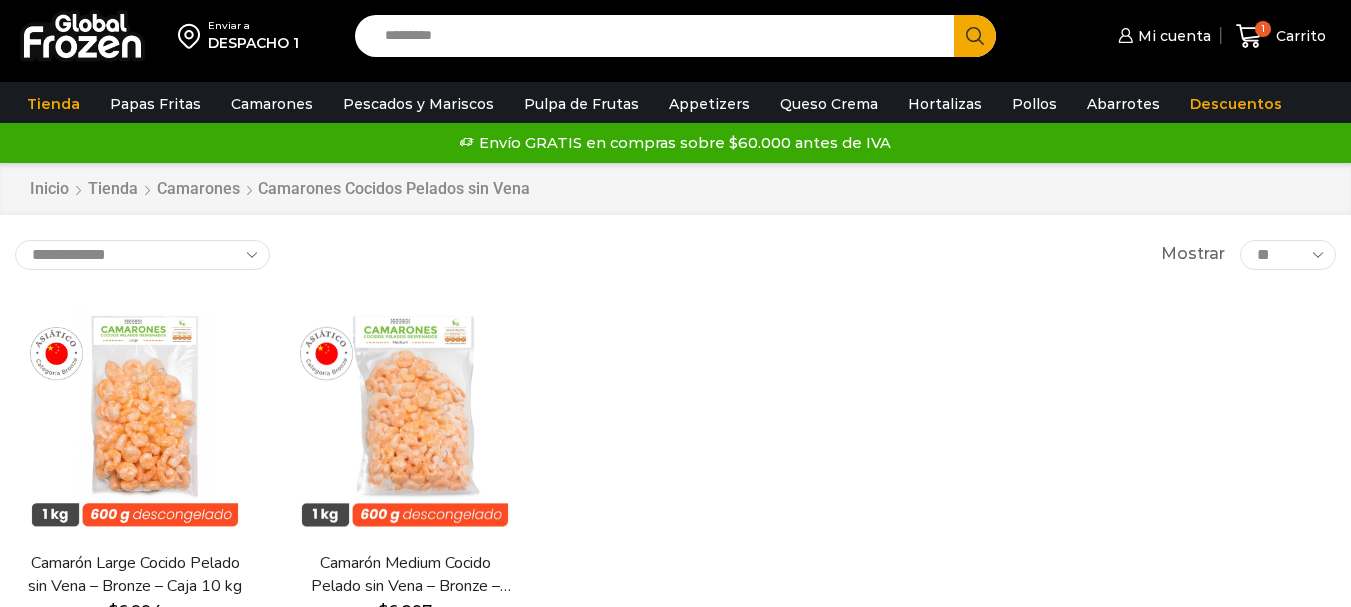 scroll, scrollTop: 0, scrollLeft: 0, axis: both 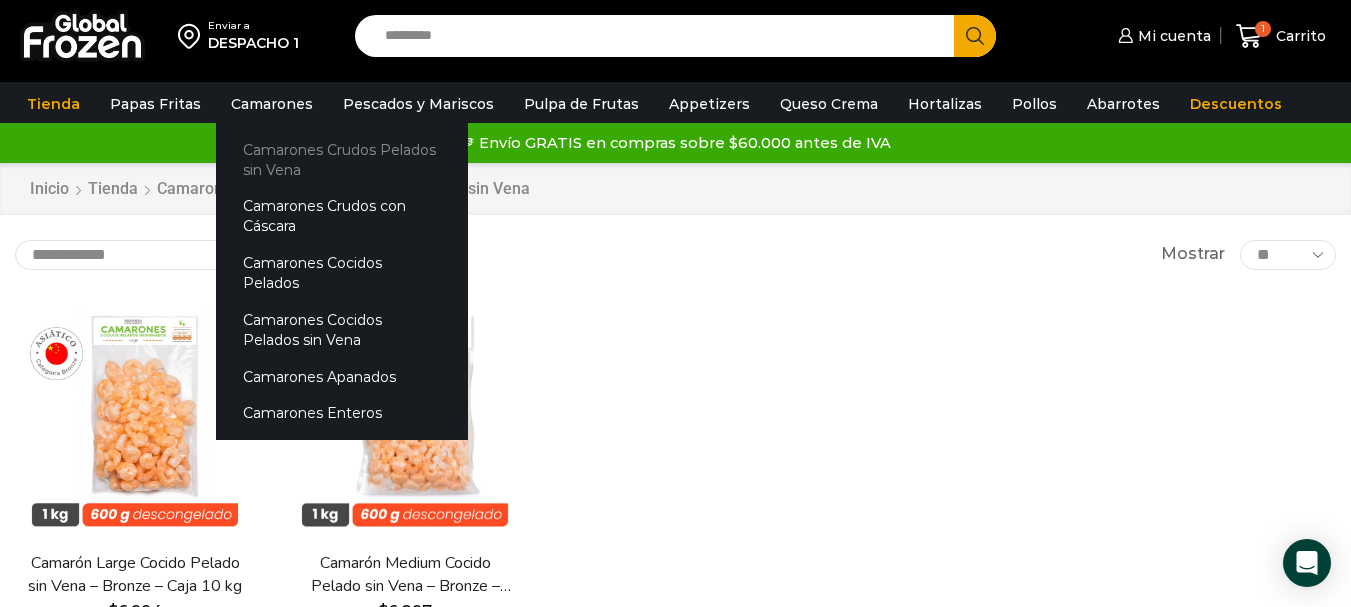 click on "Camarones Crudos Pelados sin Vena" at bounding box center [342, 159] 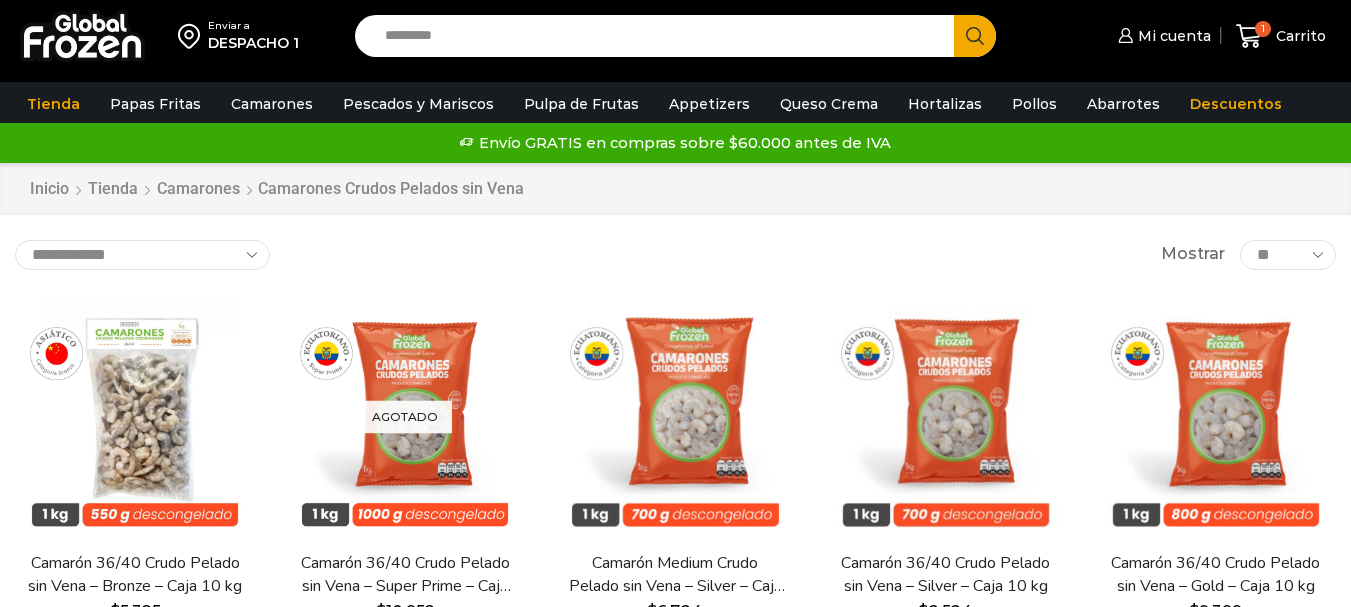 scroll, scrollTop: 0, scrollLeft: 0, axis: both 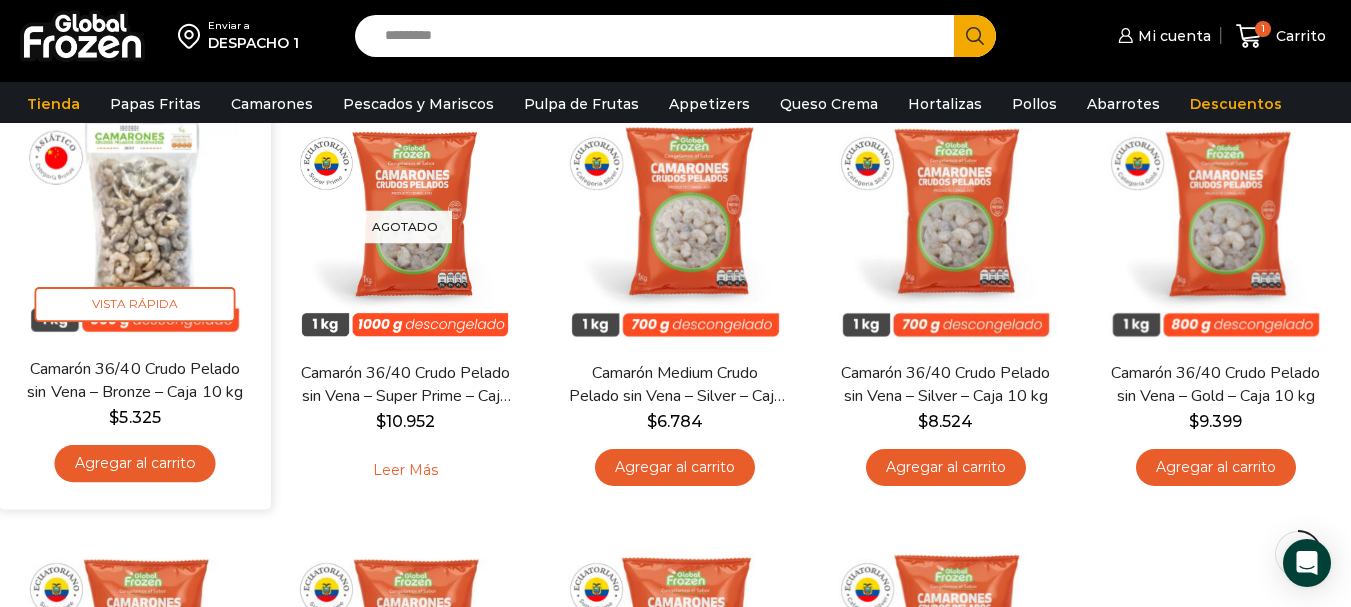 click on "Camarón 36/40 Crudo Pelado sin Vena – Bronze – Caja 10 kg" at bounding box center [135, 380] 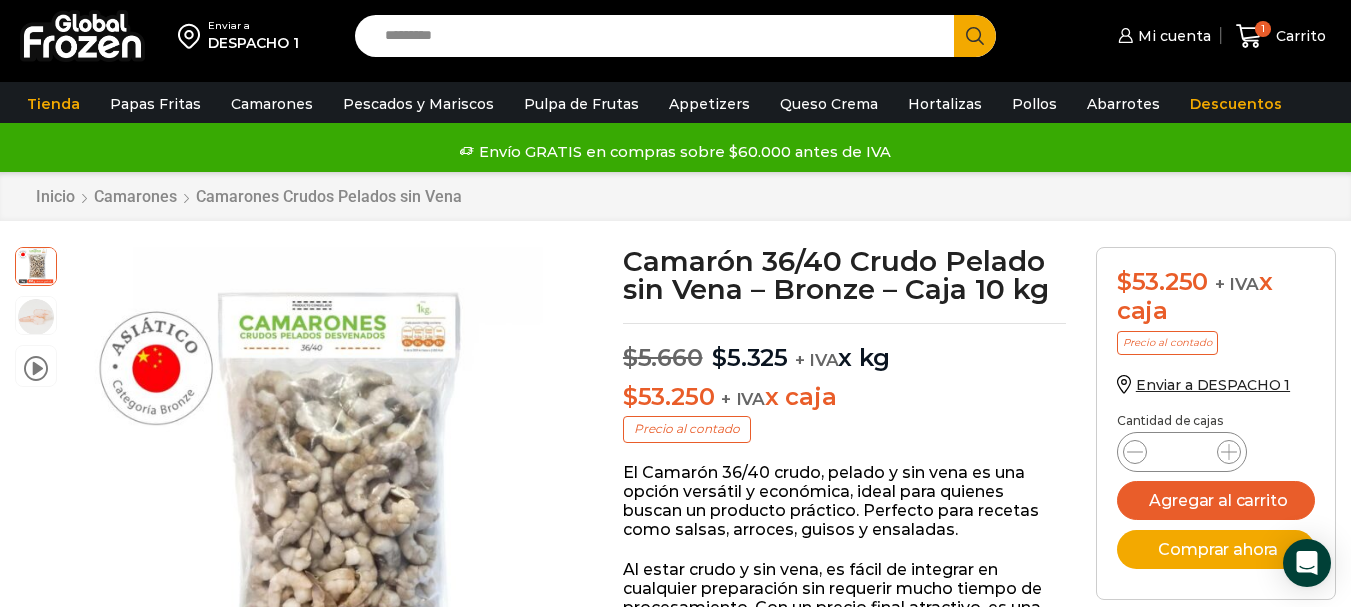 scroll, scrollTop: 1, scrollLeft: 0, axis: vertical 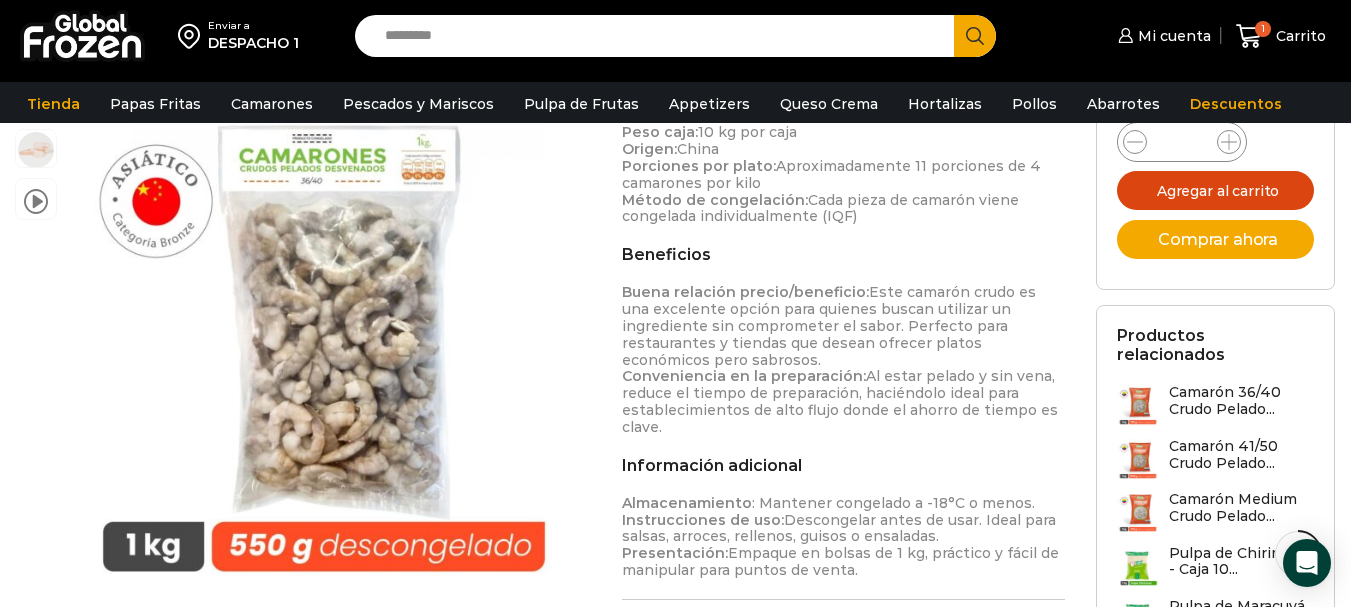 click on "Agregar al carrito" at bounding box center [1216, 190] 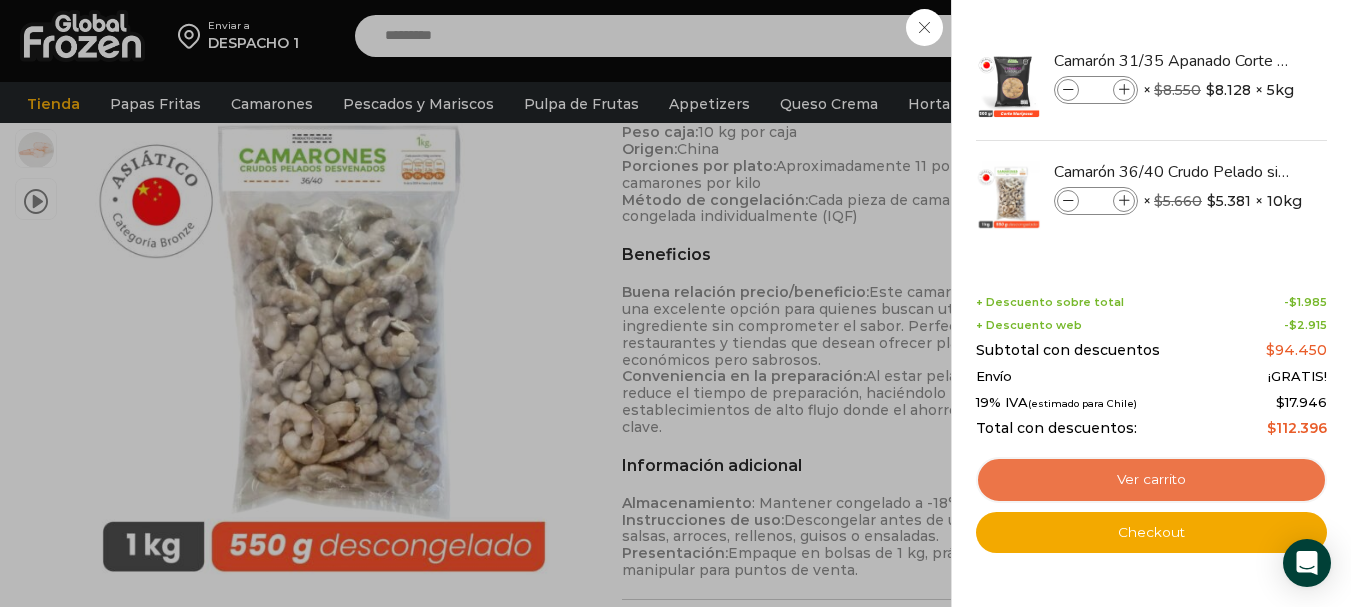 click on "Ver carrito" at bounding box center [1151, 480] 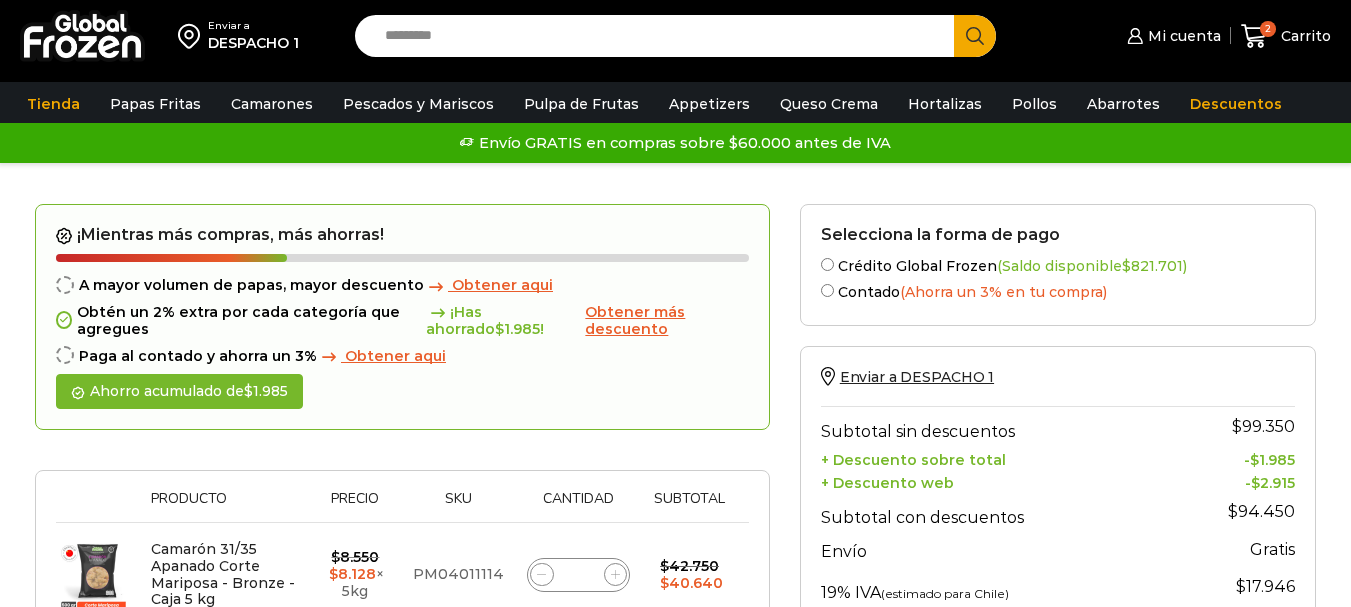 scroll, scrollTop: 0, scrollLeft: 0, axis: both 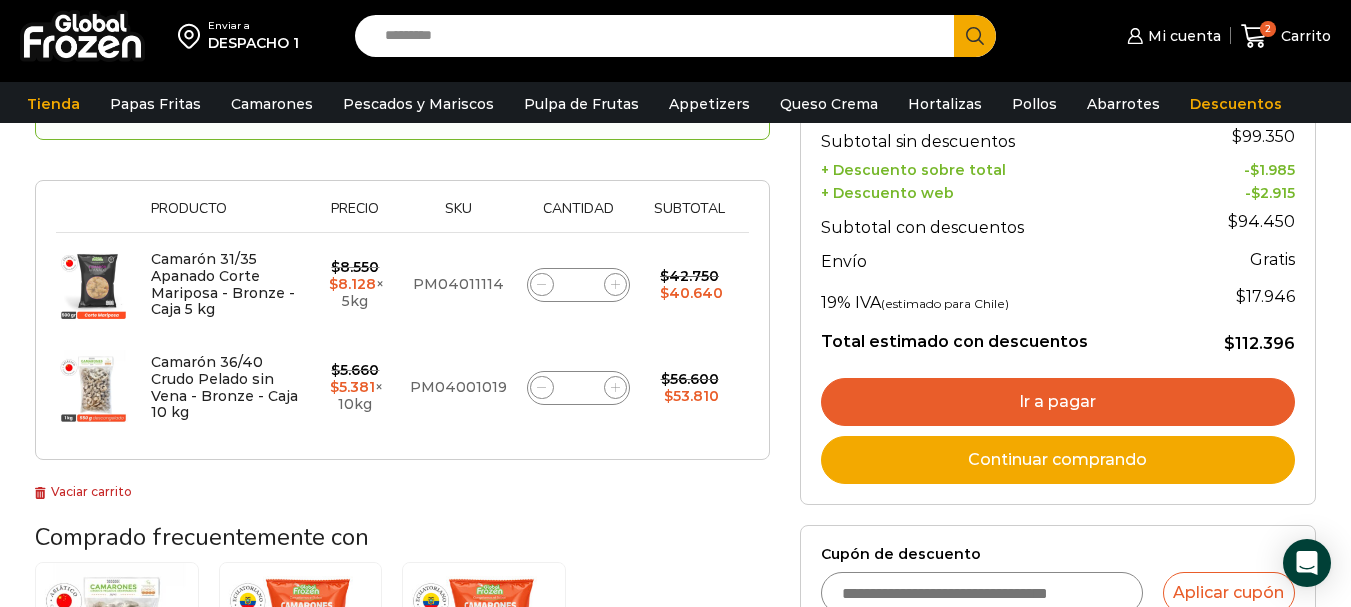 click on "Ir a pagar" at bounding box center (1058, 402) 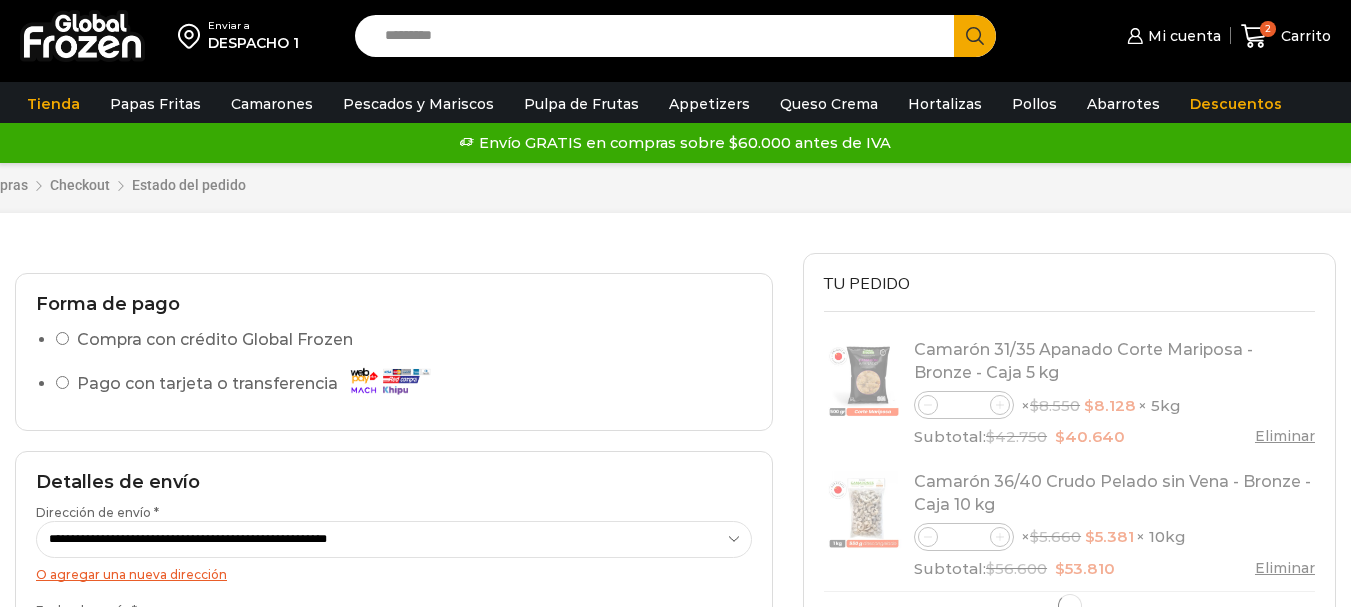 scroll, scrollTop: 0, scrollLeft: 0, axis: both 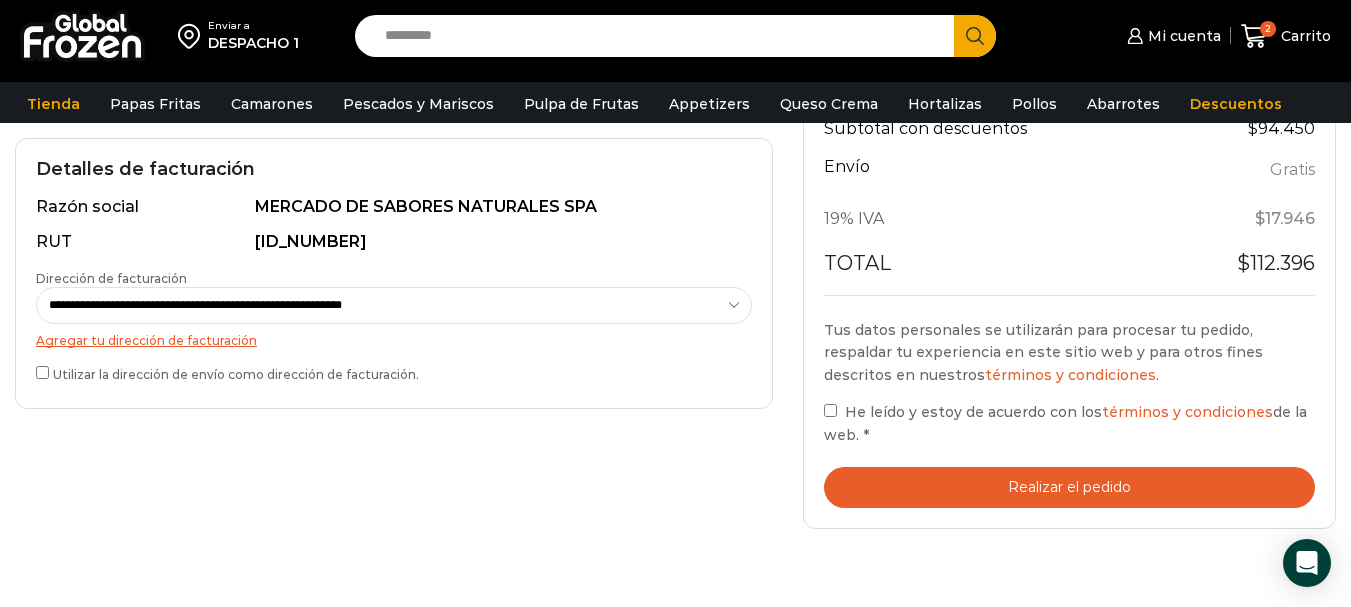 drag, startPoint x: 1108, startPoint y: 492, endPoint x: 935, endPoint y: 497, distance: 173.07224 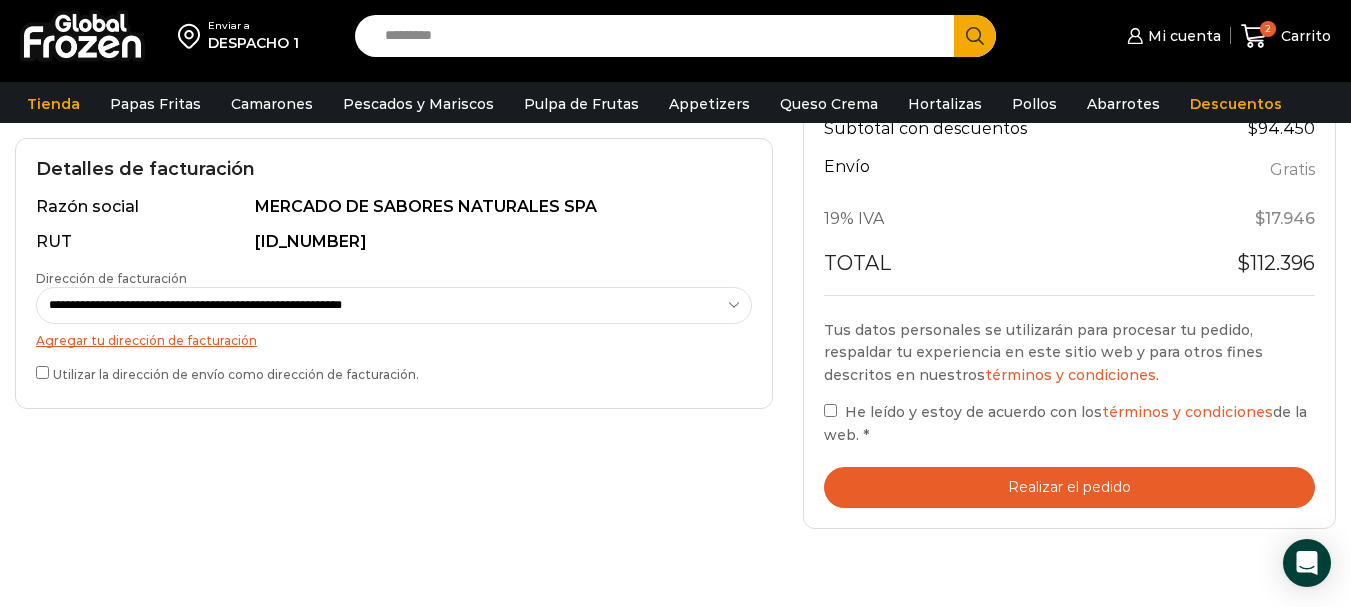 click on "Realizar el pedido" at bounding box center (1069, 487) 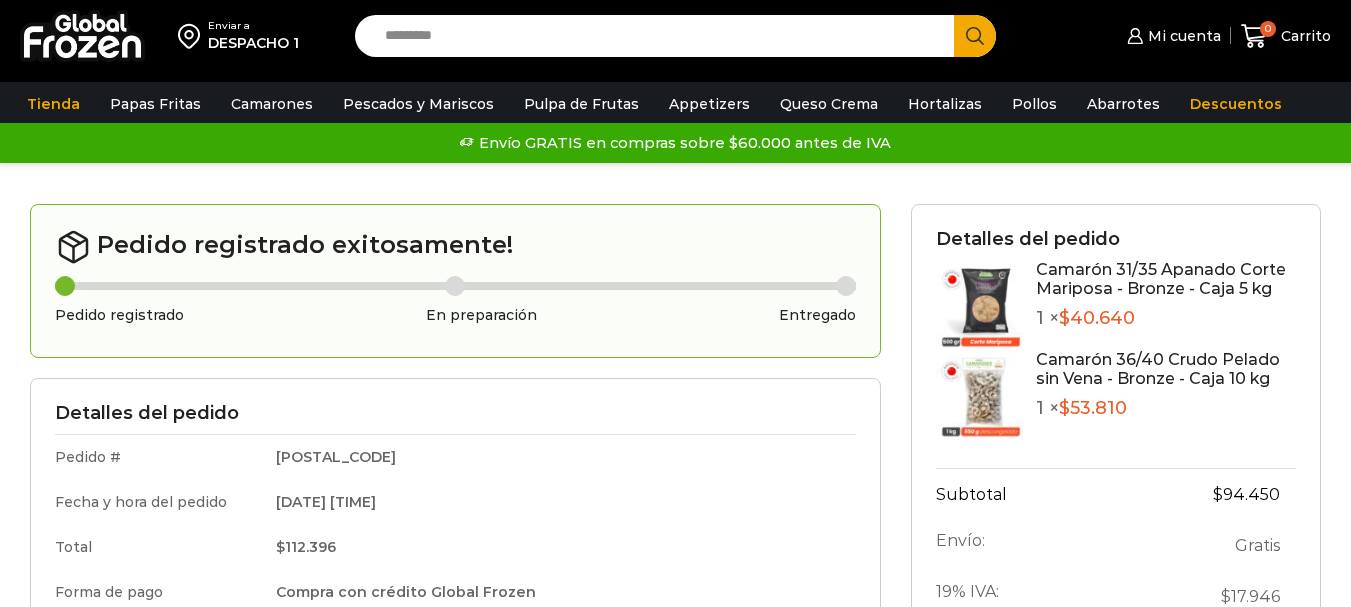 scroll, scrollTop: 0, scrollLeft: 0, axis: both 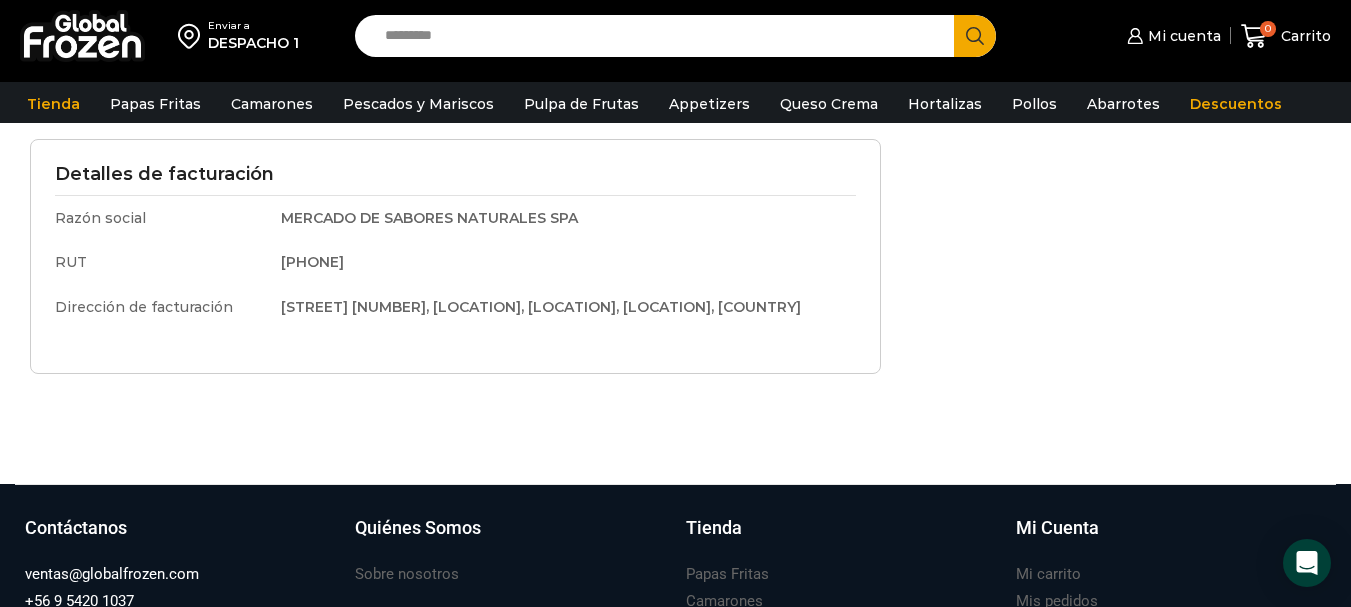 click on "[STREET] [NUMBER], [LOCATION], [LOCATION], [LOCATION], [COUNTRY]" at bounding box center (561, 305) 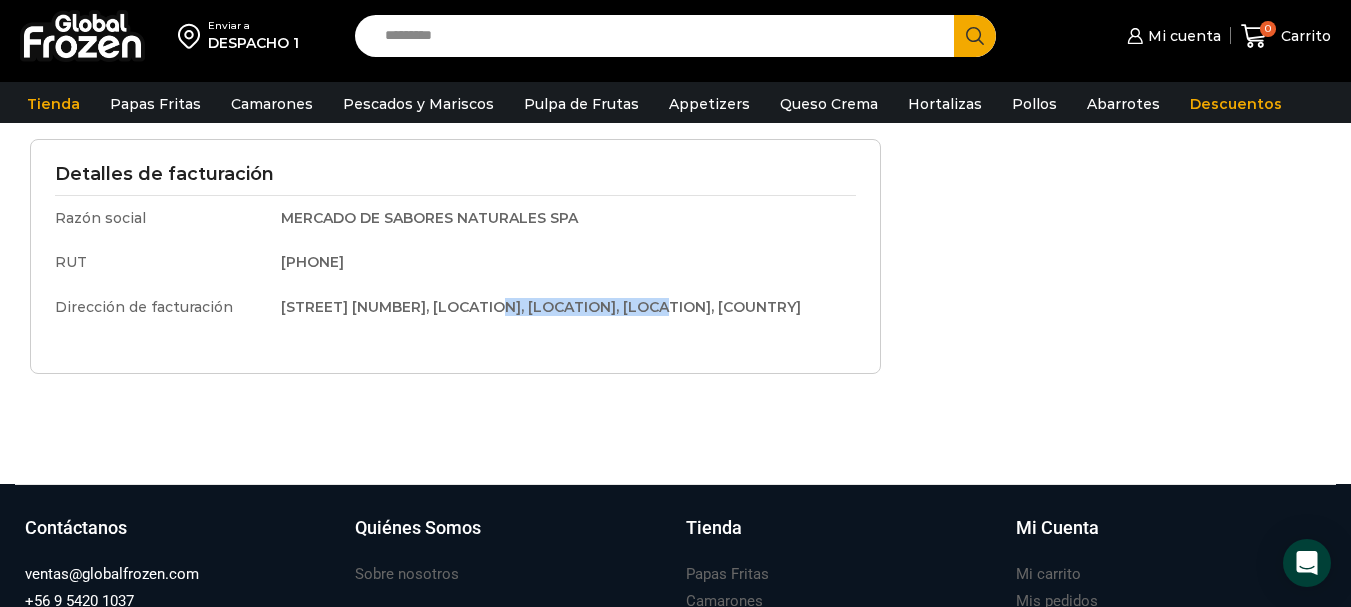drag, startPoint x: 619, startPoint y: 308, endPoint x: 470, endPoint y: 313, distance: 149.08386 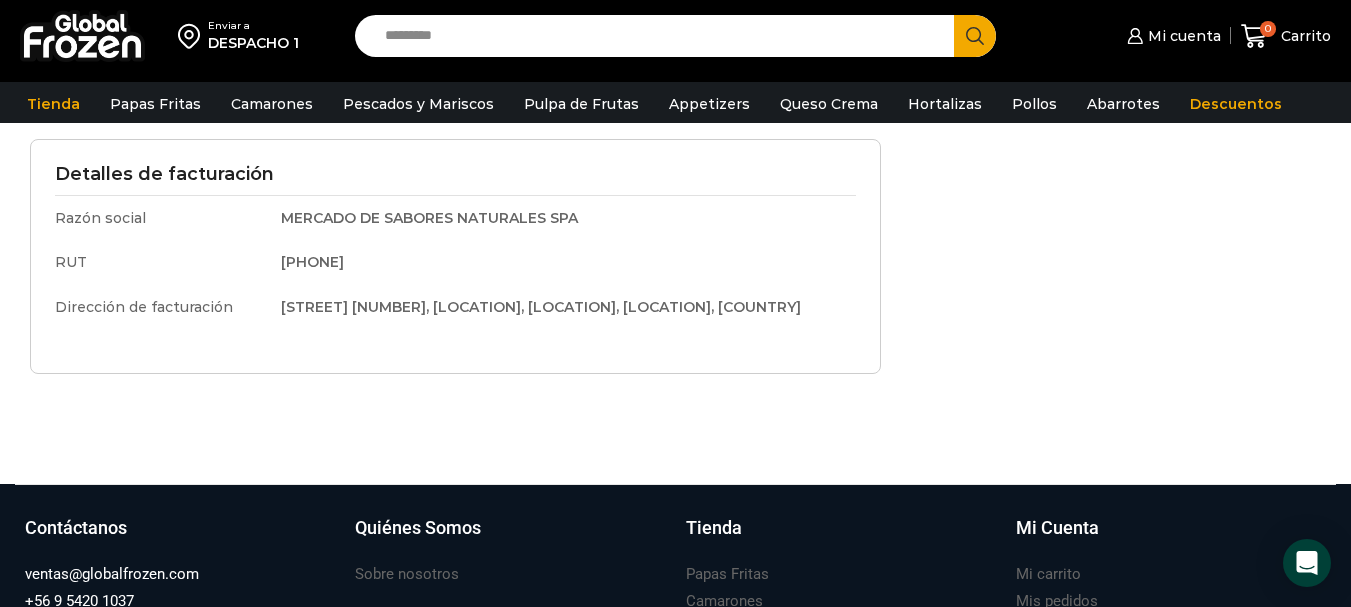 click on "Detalles del pedido
Camarón 31/35 Apanado Corte Mariposa - Bronze - Caja 5 kg
1 ×  $ 40.640
Camarón 36/40 Crudo Pelado sin Vena - Bronze - Caja 10 kg
1 ×  $ 53.810
Subtotal
$ 94.450
Envío:
Gratis
19% IVA:
$ 17.946
Total con descuentos
$ 112.396" at bounding box center [1116, -38] 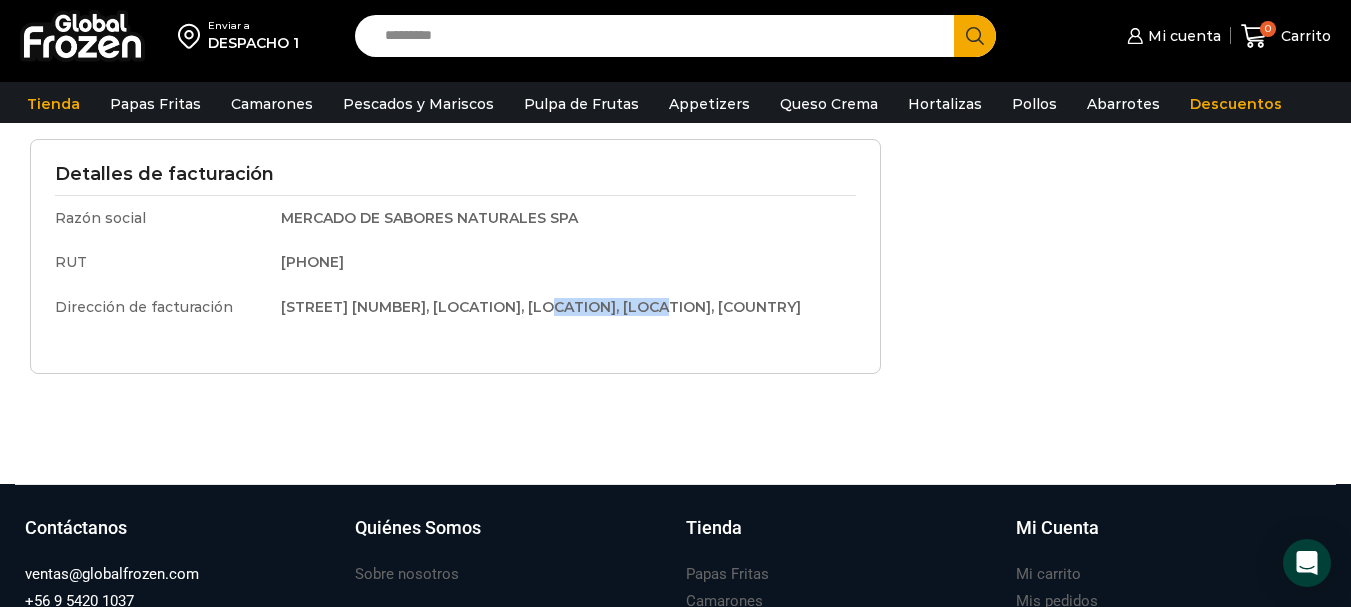 drag, startPoint x: 617, startPoint y: 305, endPoint x: 512, endPoint y: 316, distance: 105.574615 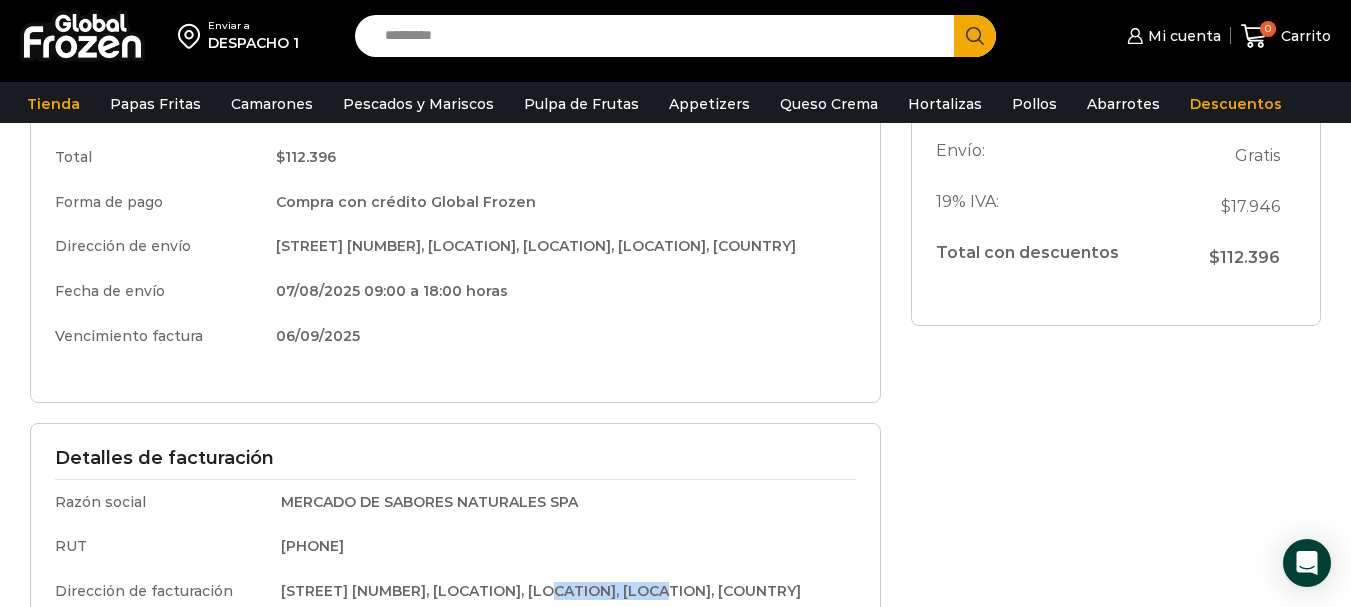 scroll, scrollTop: 0, scrollLeft: 0, axis: both 